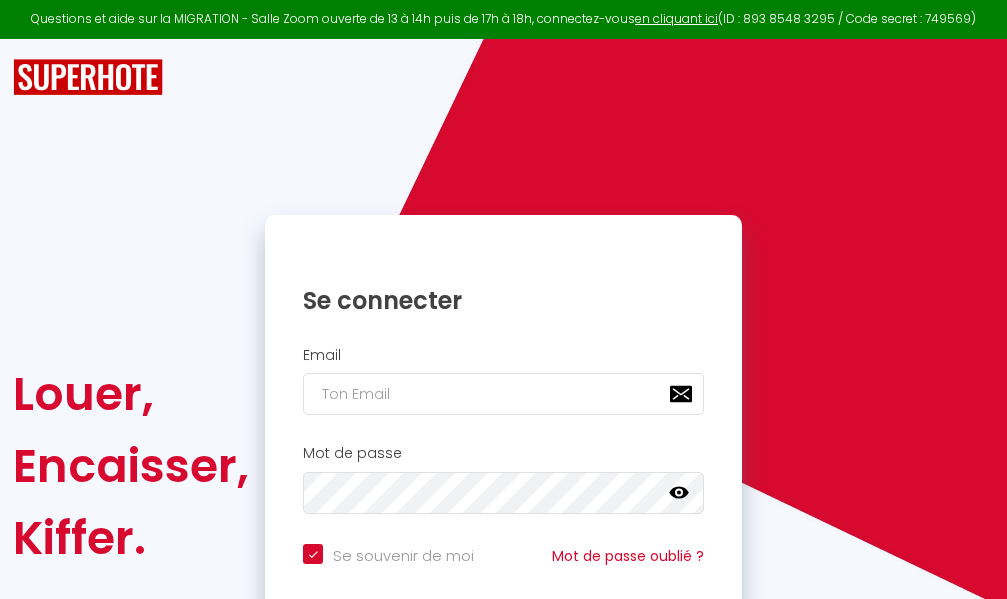 scroll, scrollTop: 0, scrollLeft: 0, axis: both 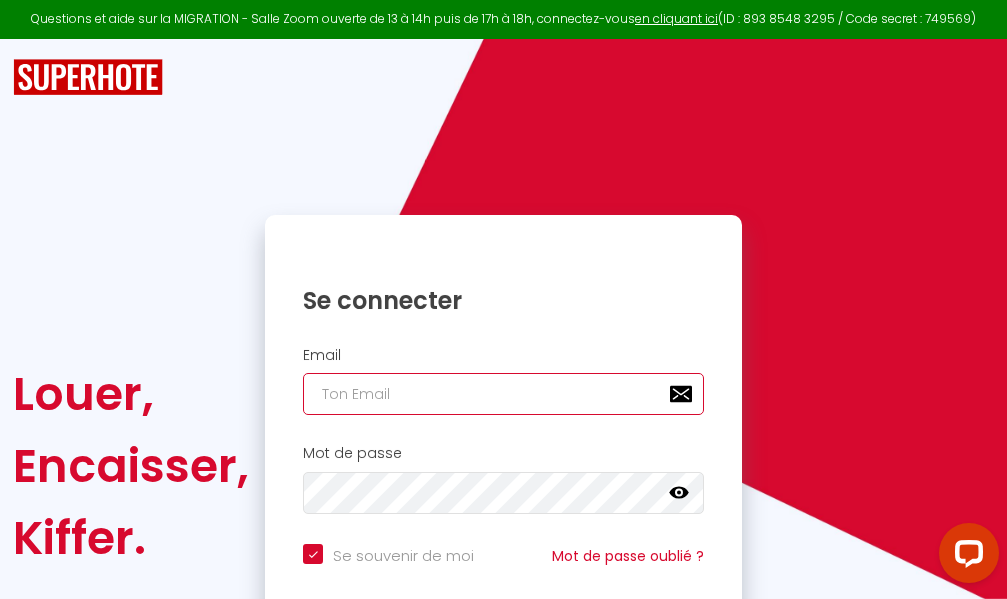 click at bounding box center (503, 394) 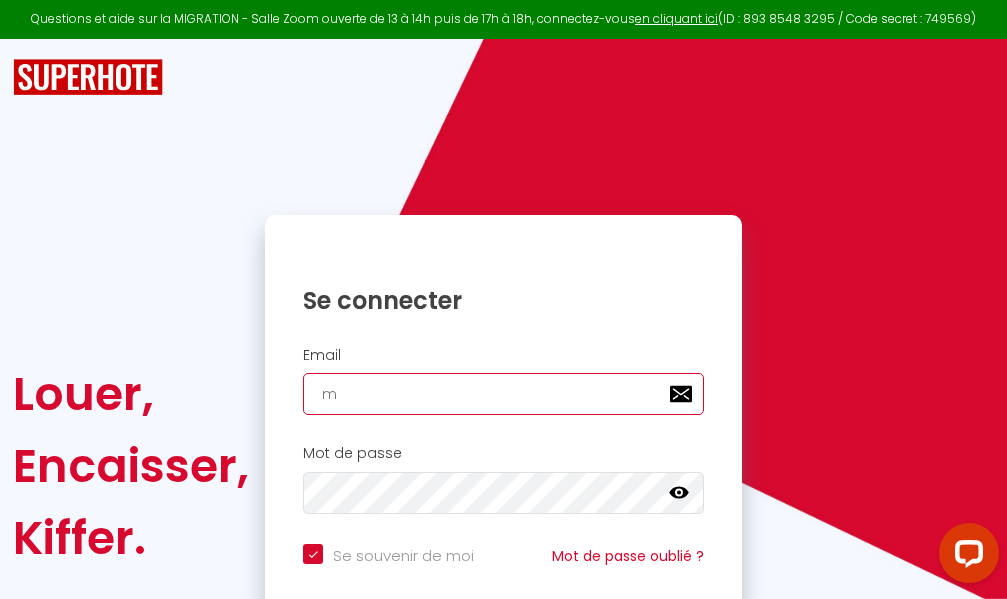checkbox on "true" 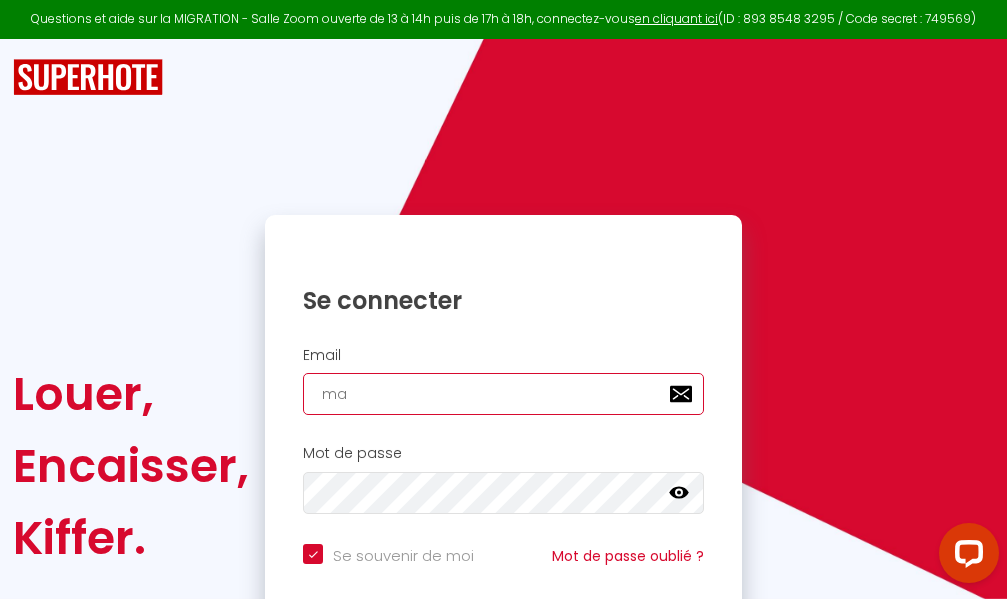 checkbox on "true" 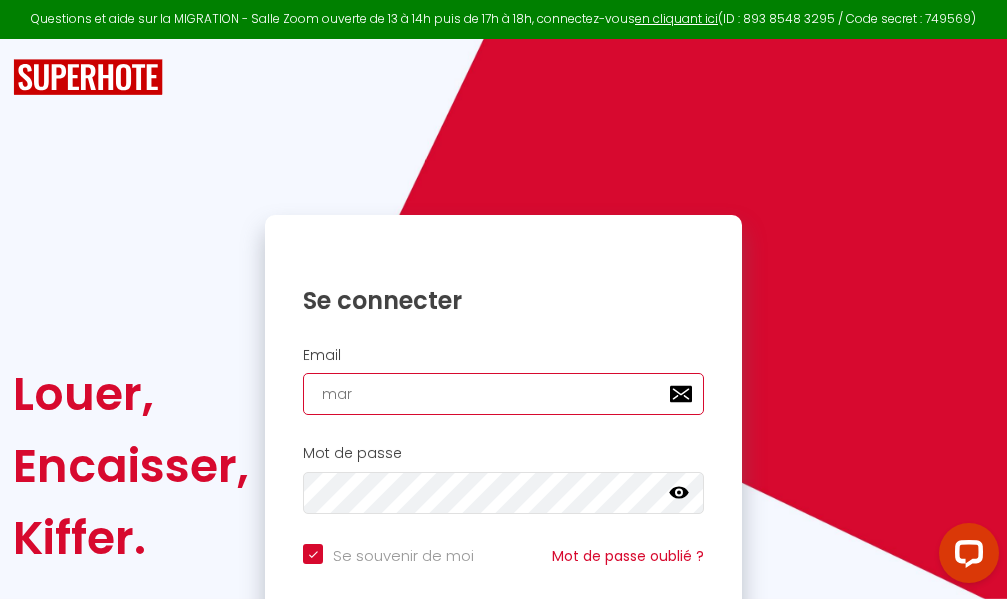 checkbox on "true" 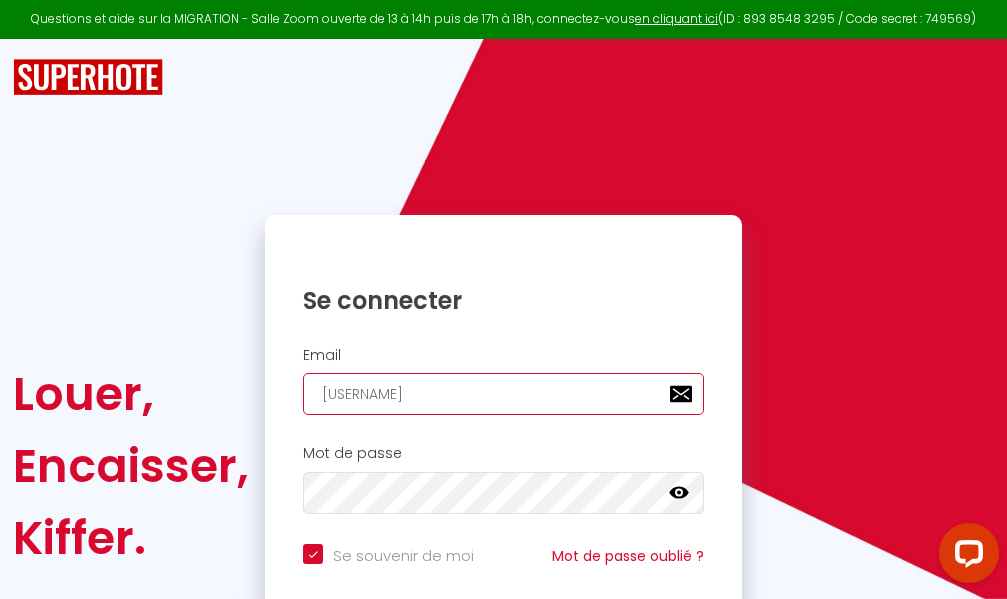 checkbox on "true" 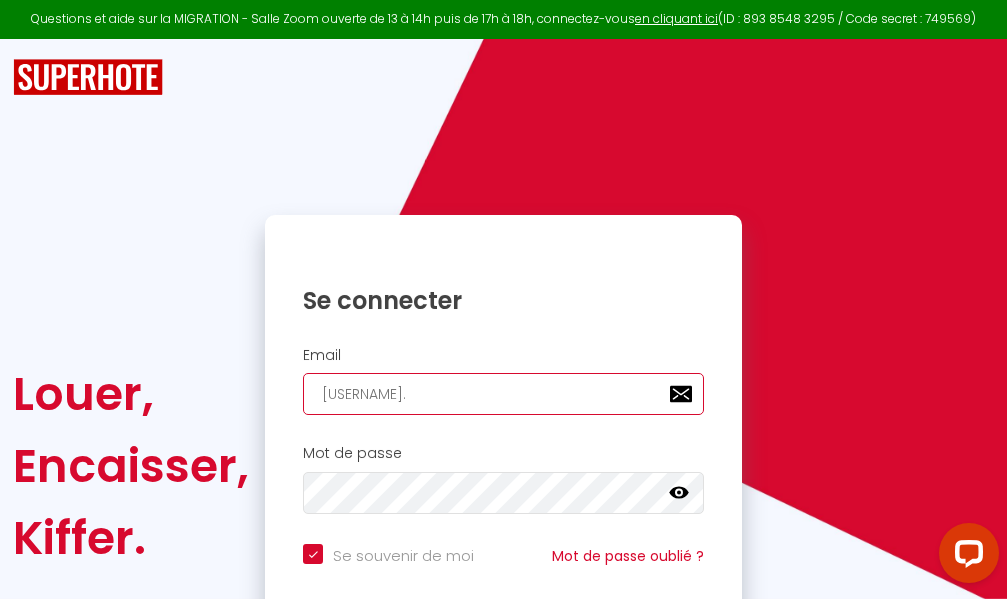 checkbox on "true" 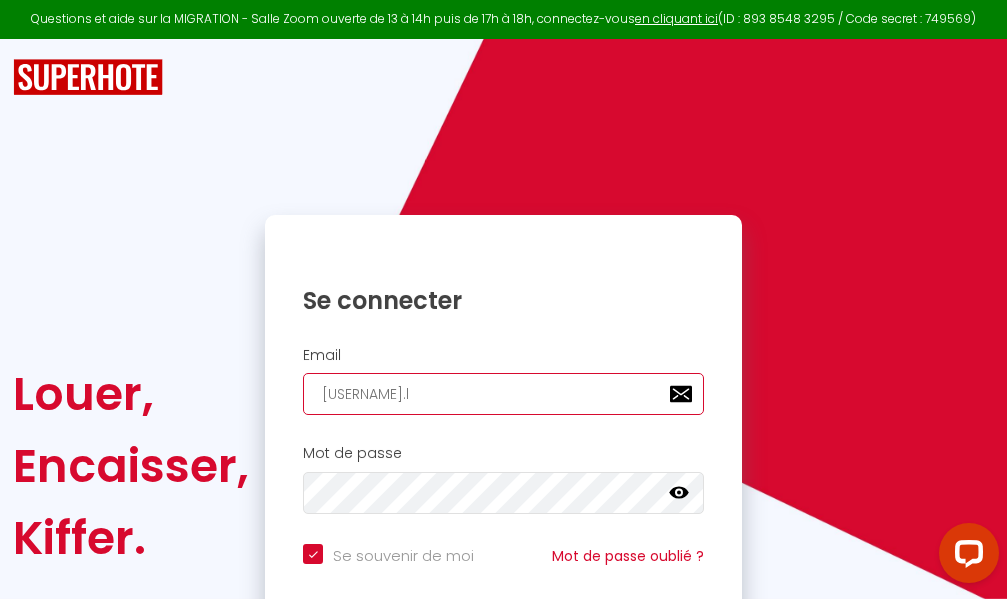 checkbox on "true" 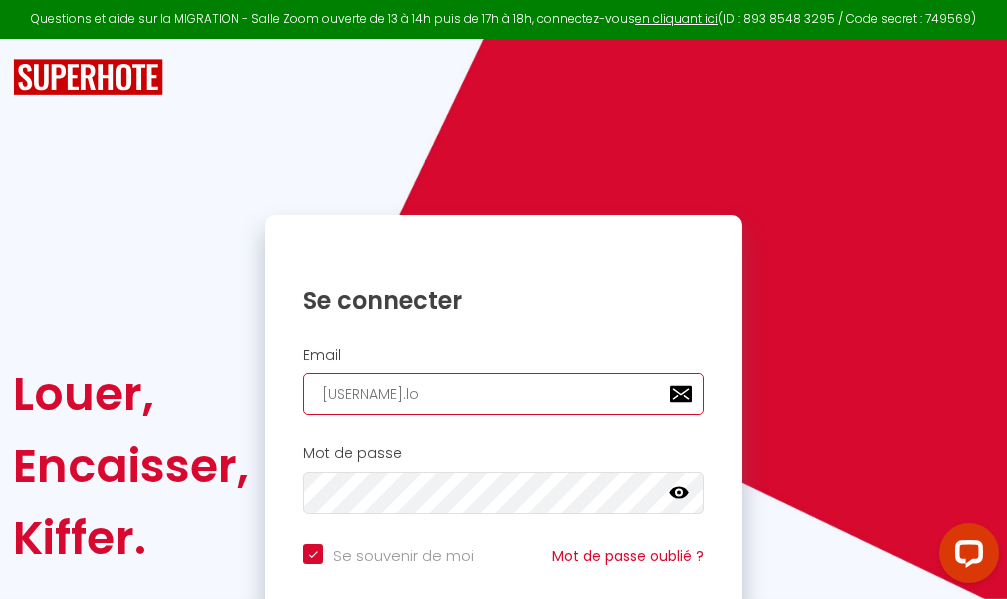 checkbox on "true" 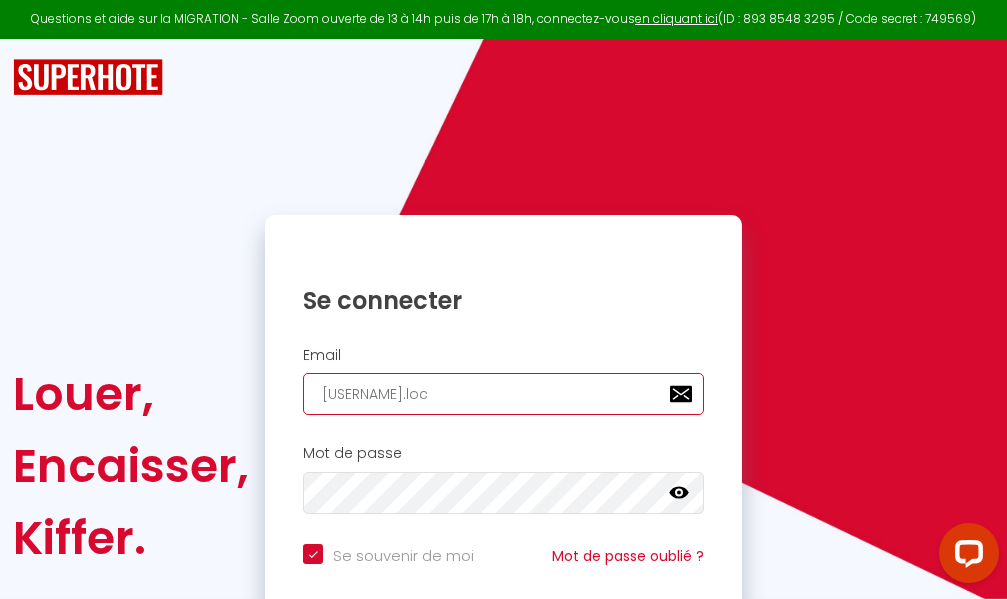 checkbox on "true" 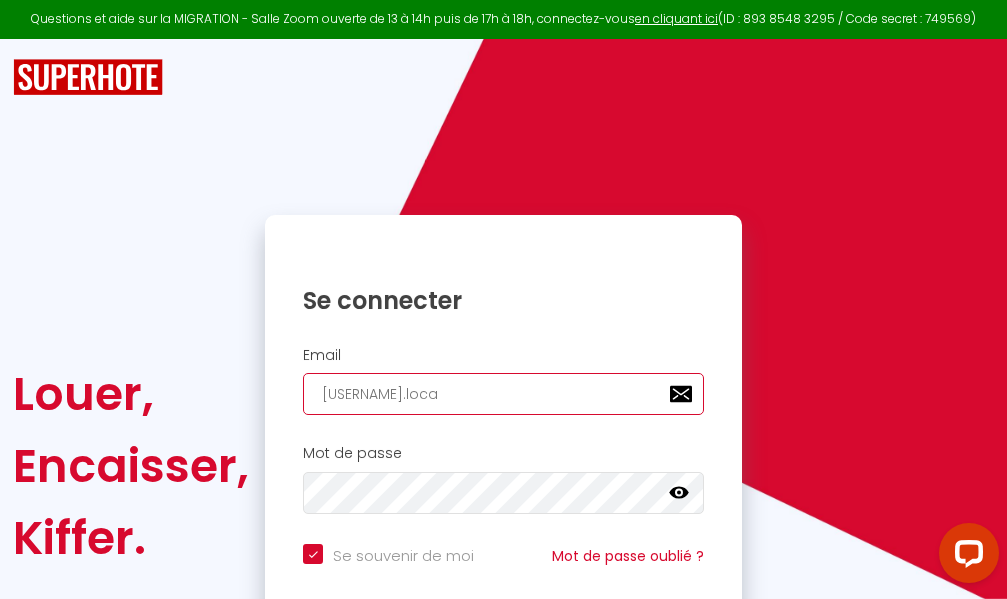 checkbox on "true" 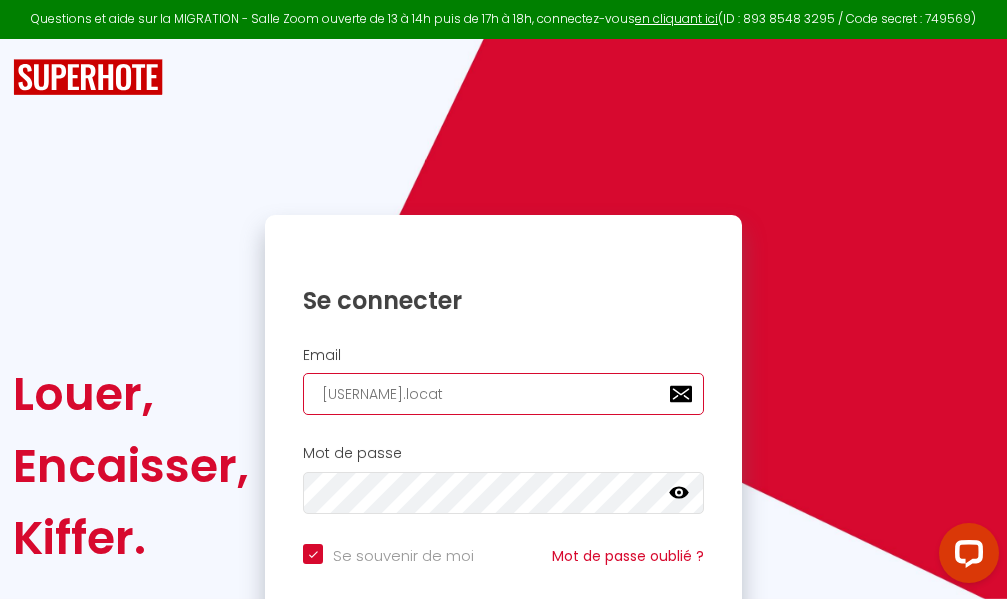 checkbox on "true" 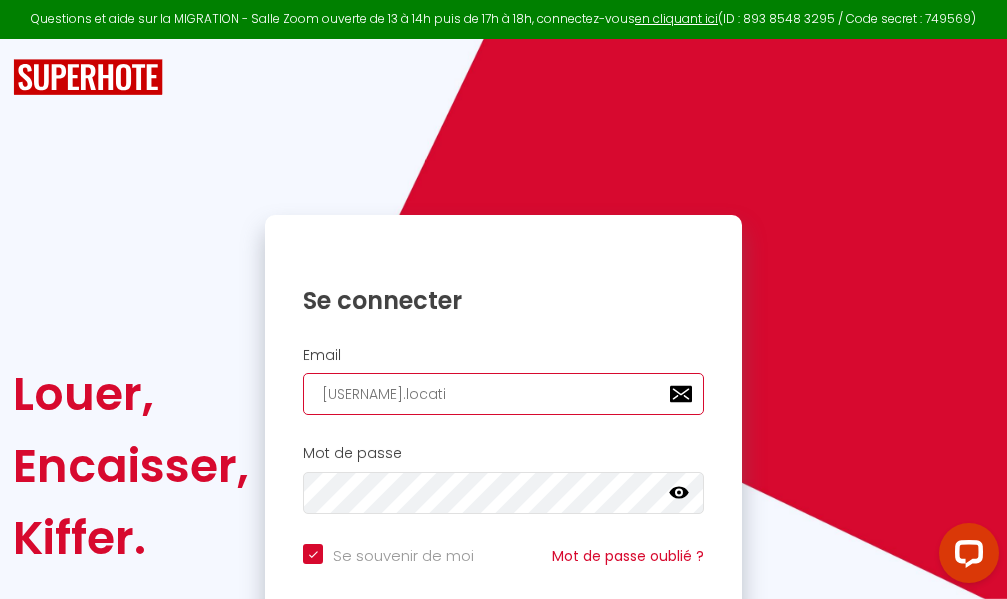 checkbox on "true" 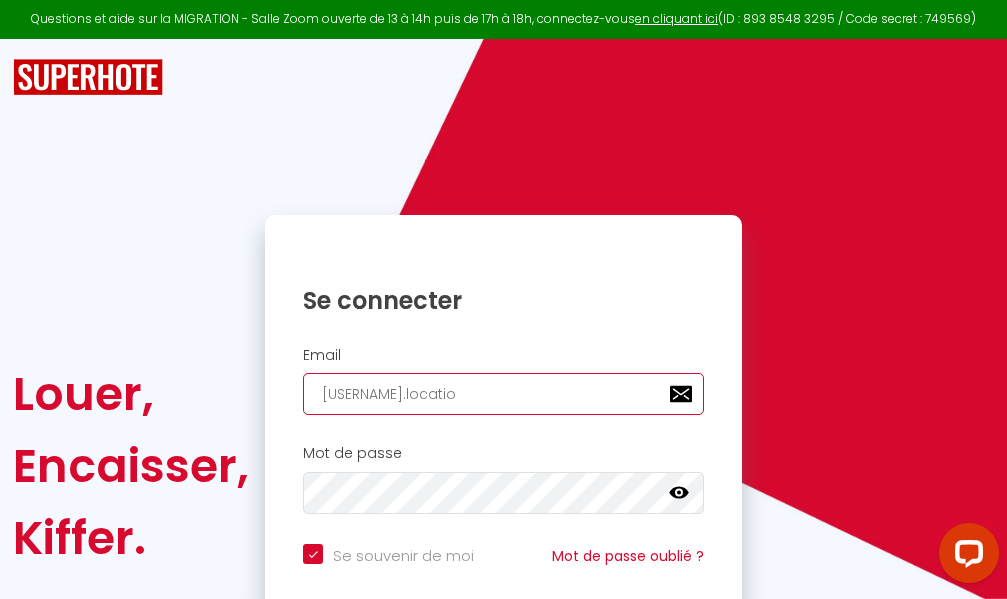 checkbox on "true" 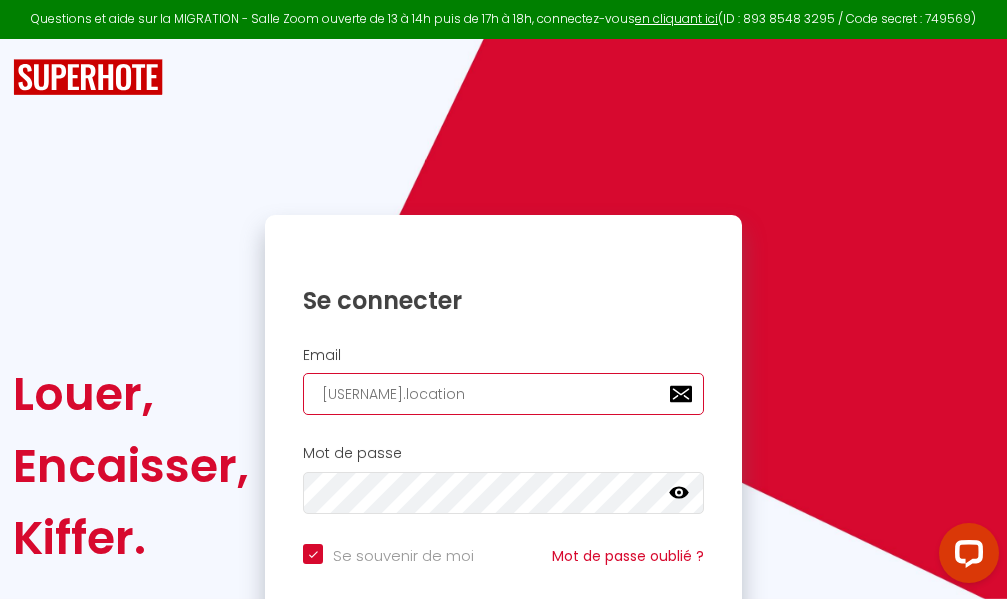 checkbox on "true" 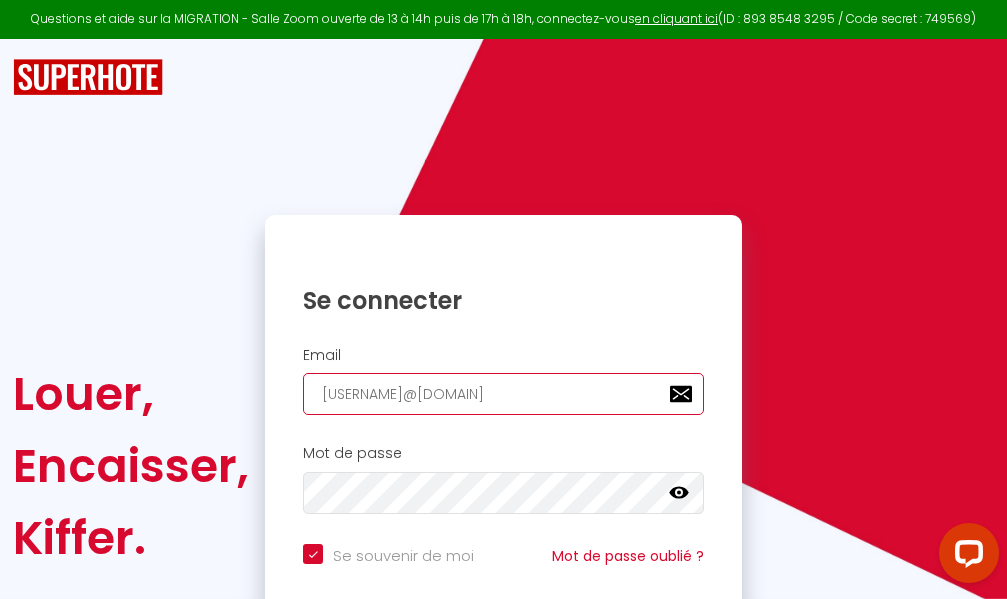 checkbox on "true" 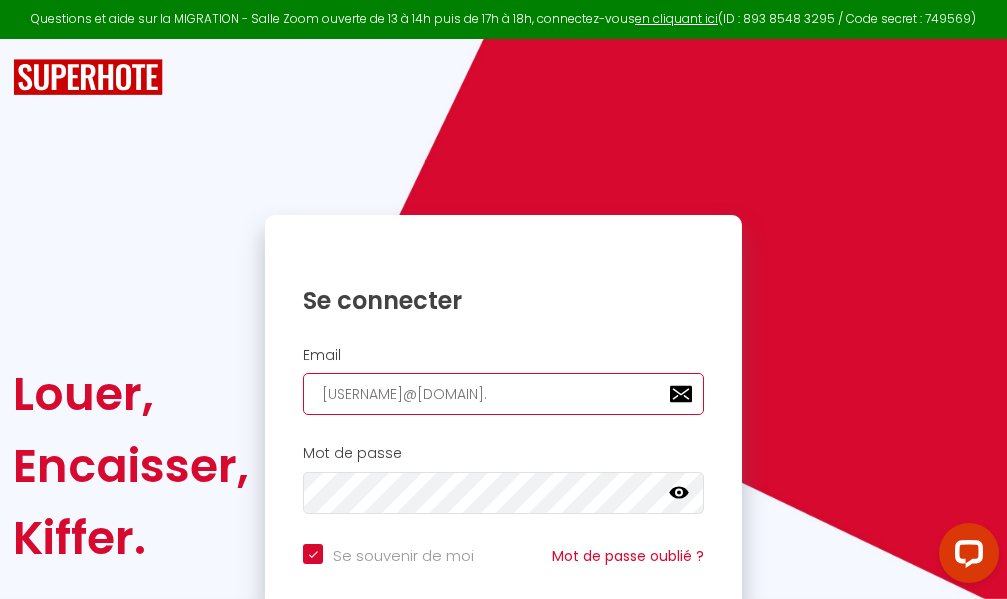 checkbox on "true" 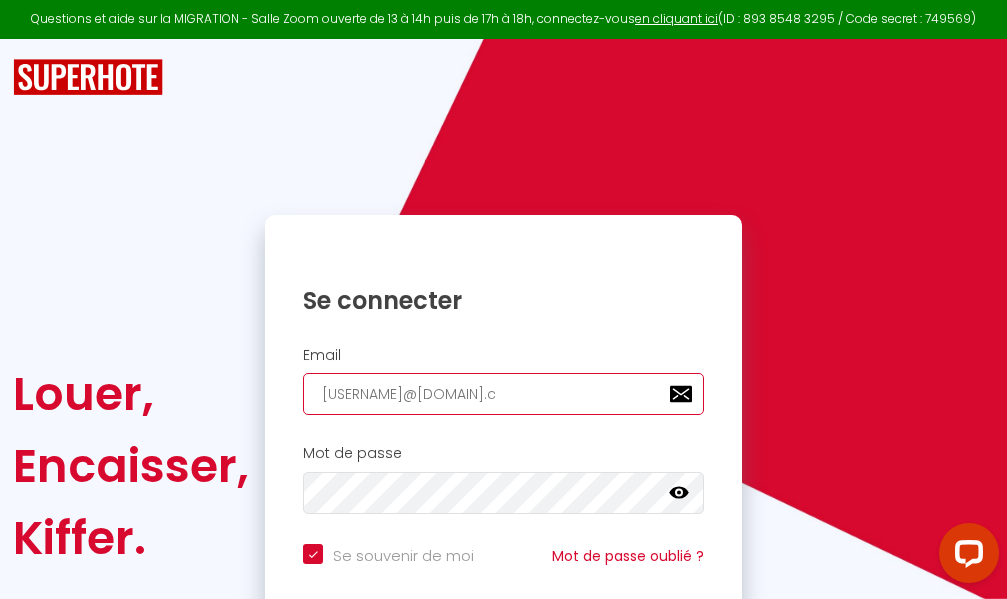 checkbox on "true" 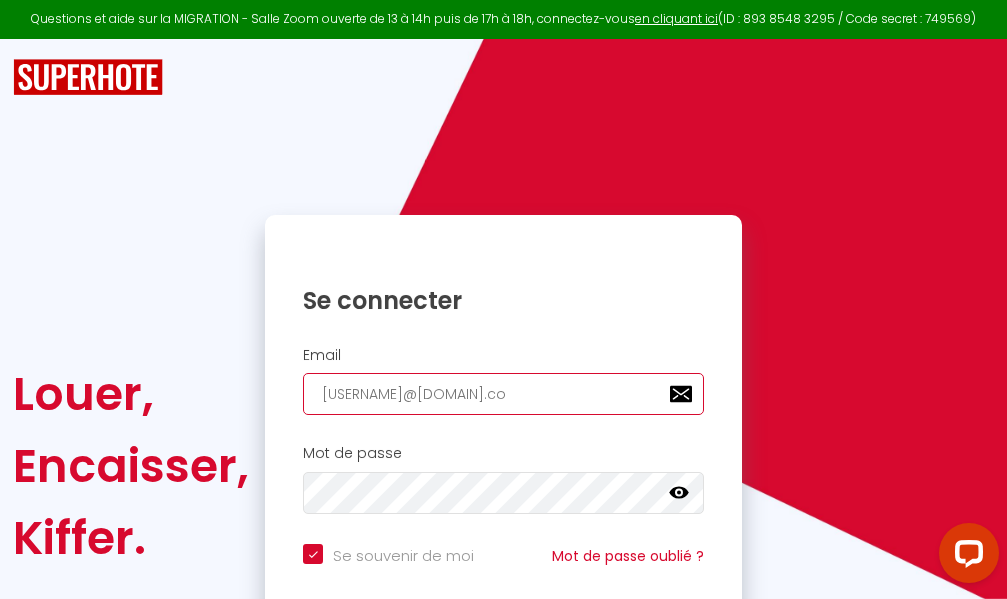 checkbox on "true" 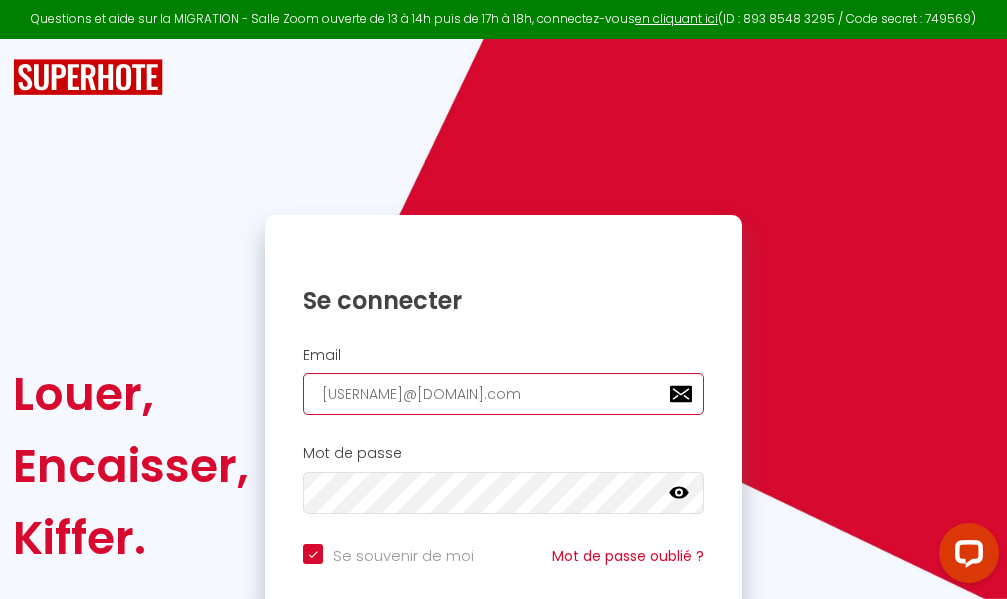 checkbox on "true" 